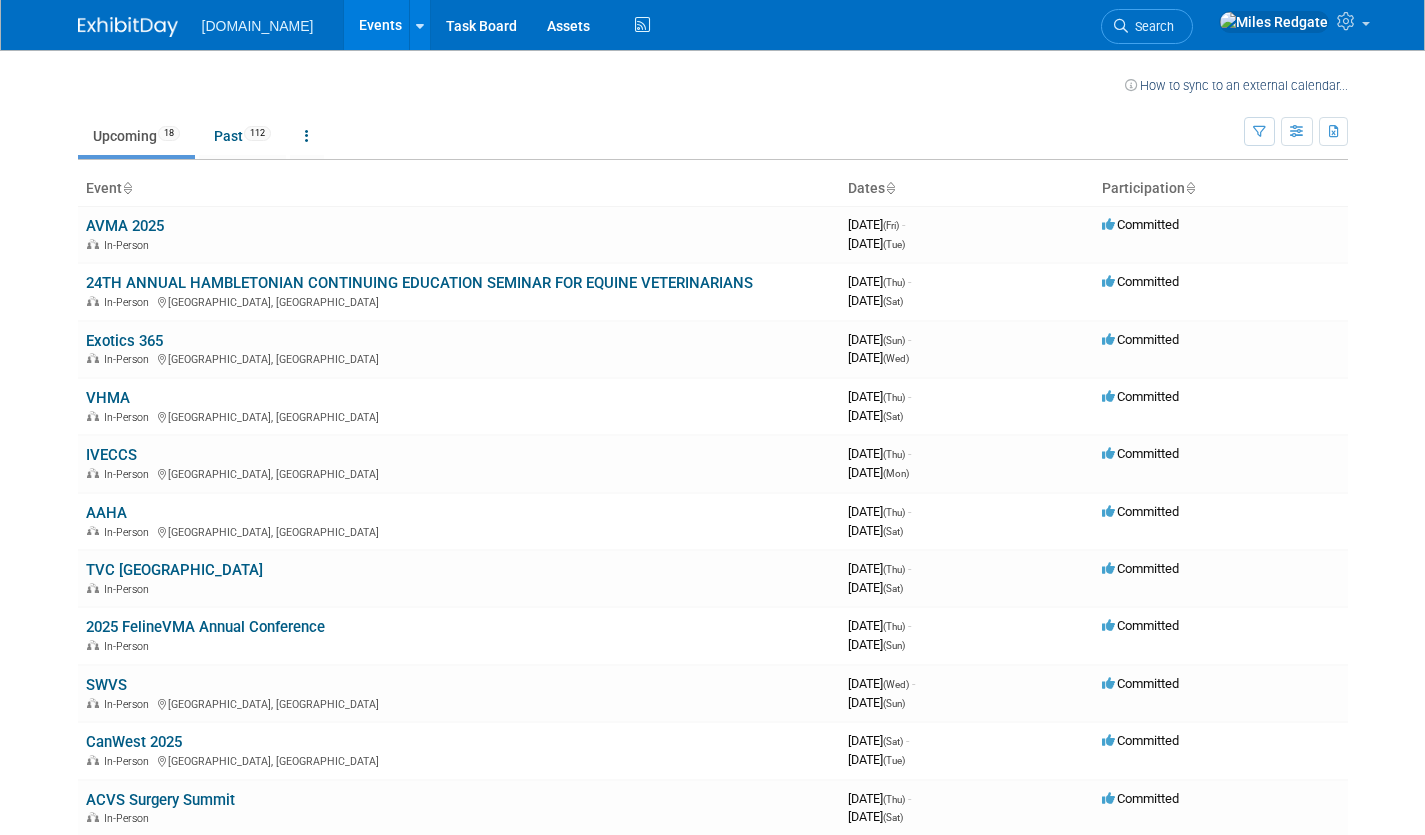 scroll, scrollTop: 0, scrollLeft: 0, axis: both 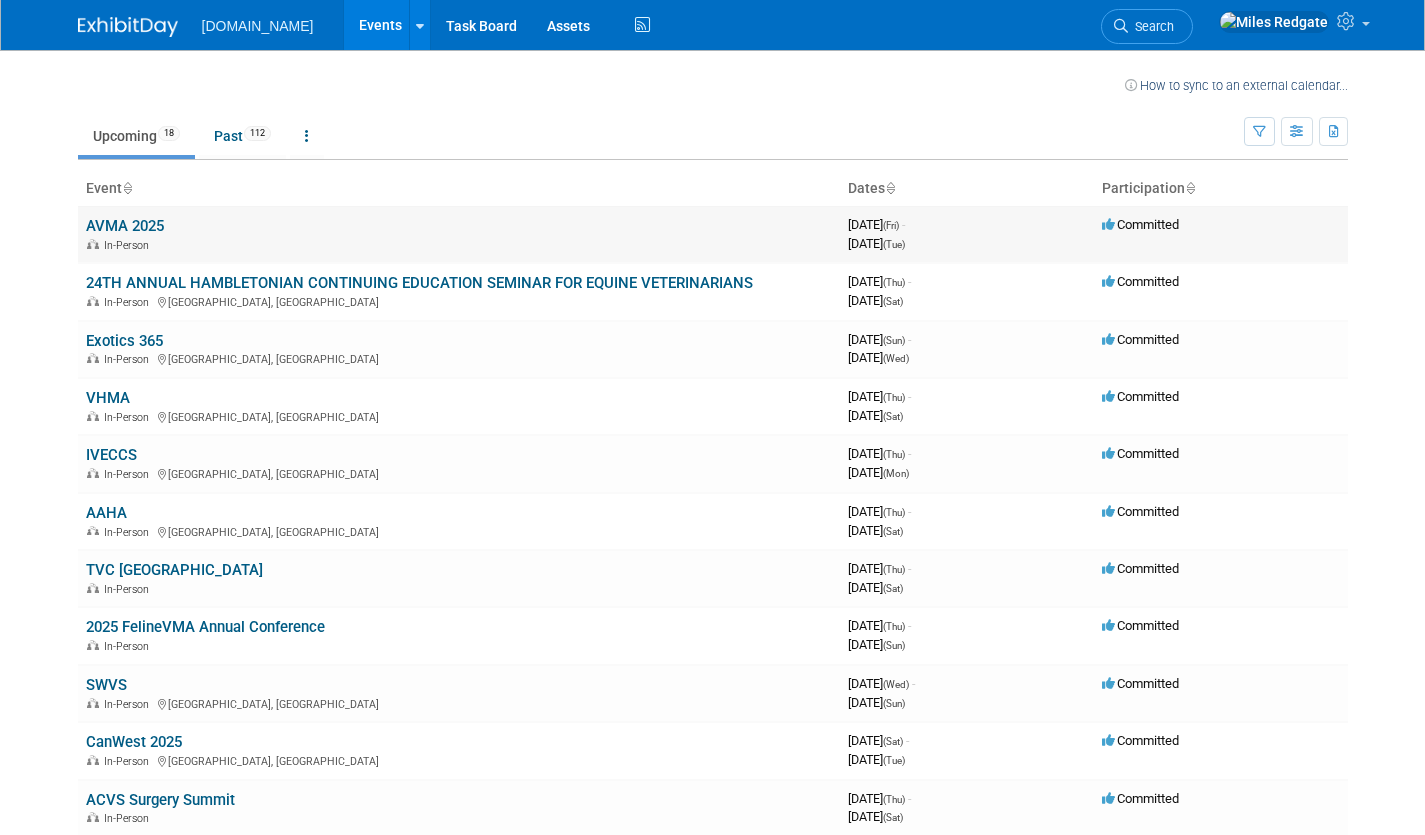 click on "AVMA 2025" at bounding box center (125, 226) 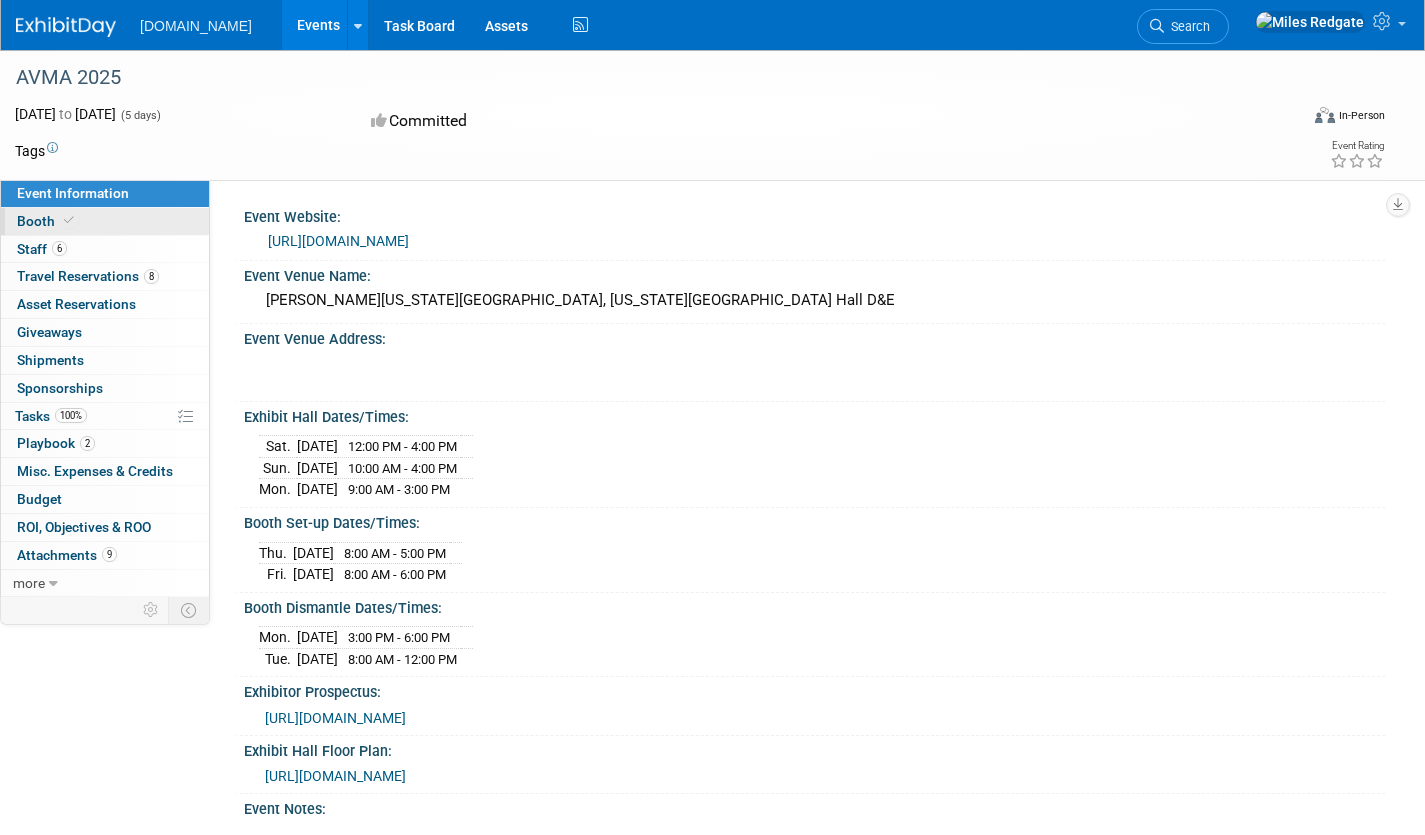 scroll, scrollTop: 0, scrollLeft: 0, axis: both 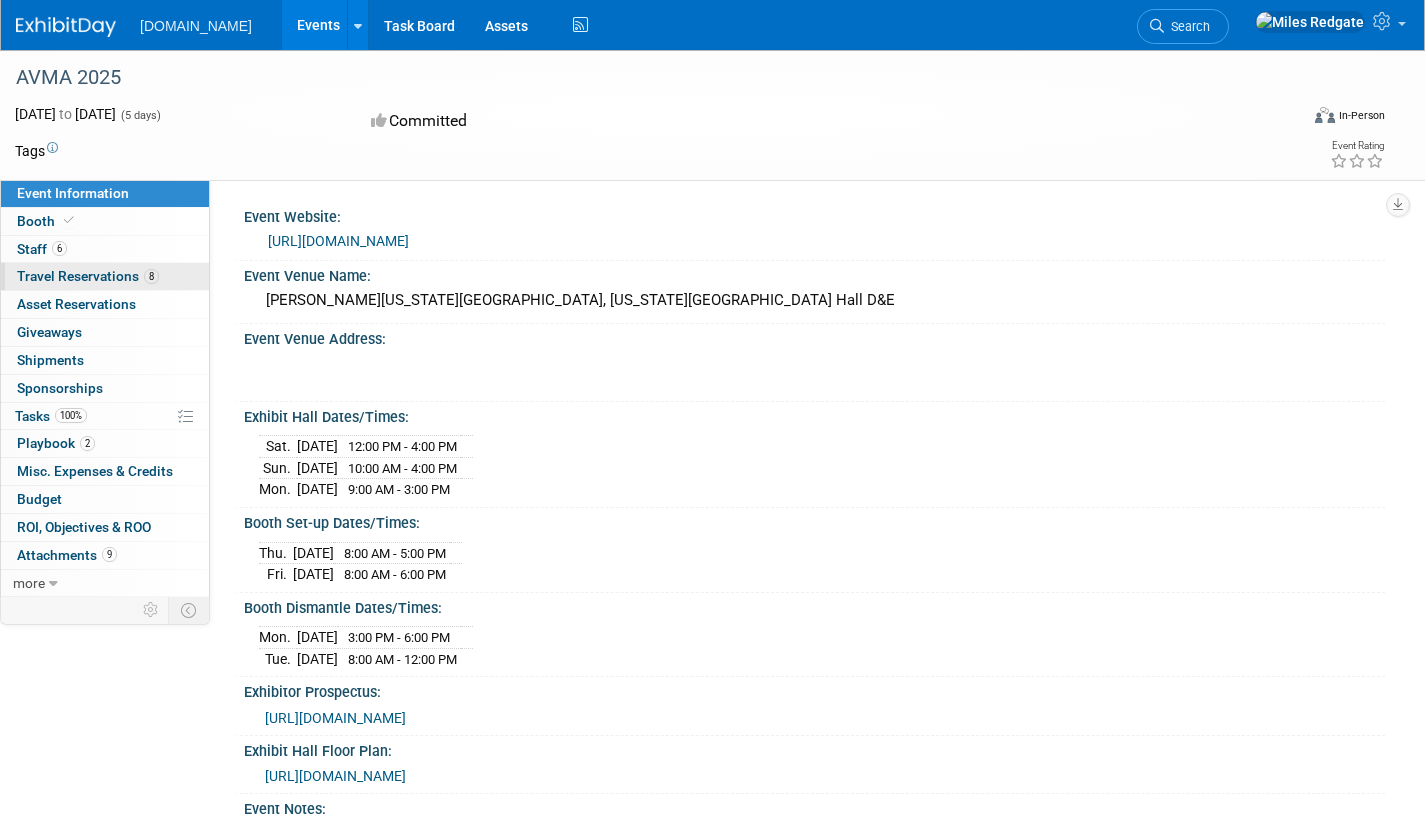click on "Travel Reservations 8" at bounding box center (88, 276) 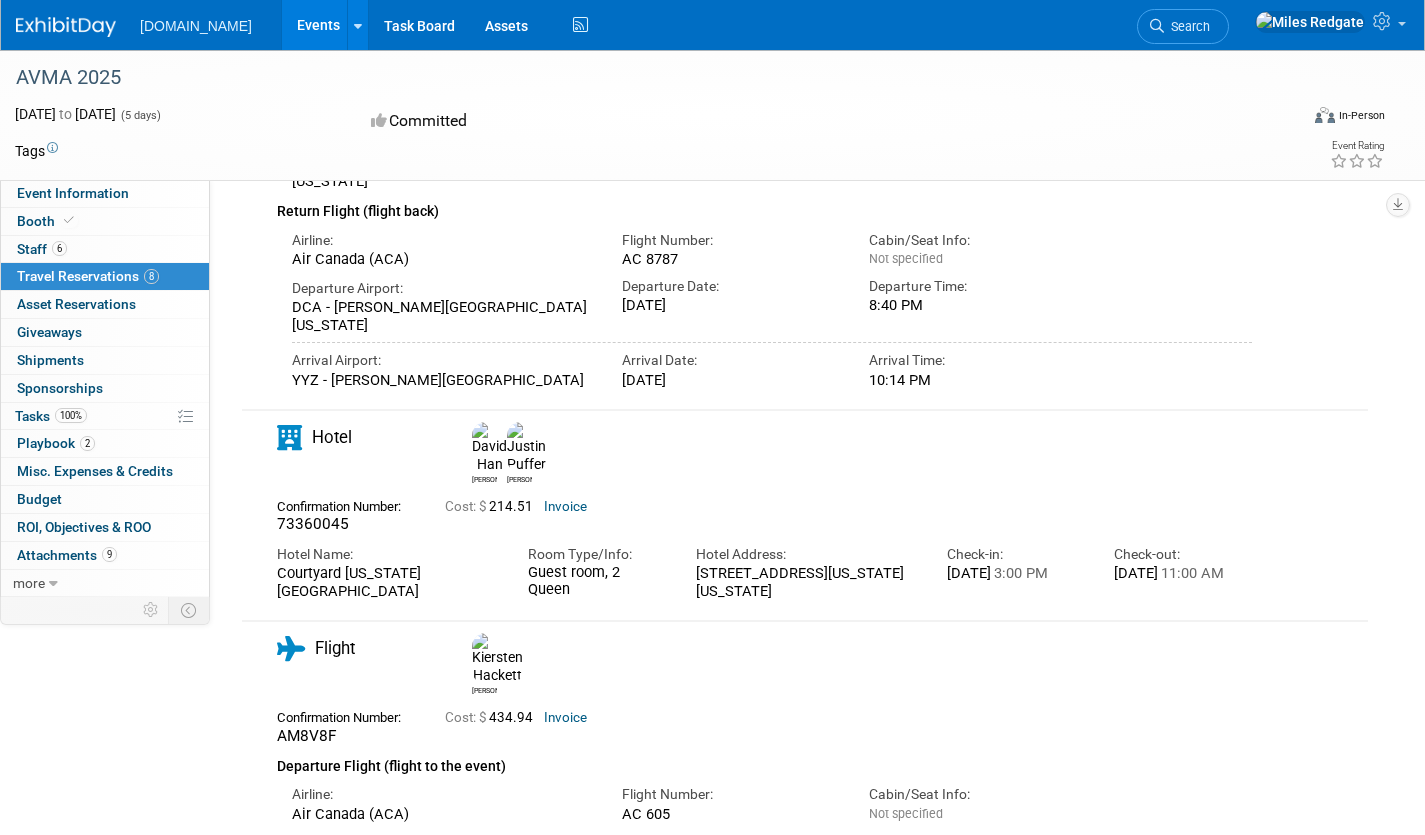 scroll, scrollTop: 712, scrollLeft: 0, axis: vertical 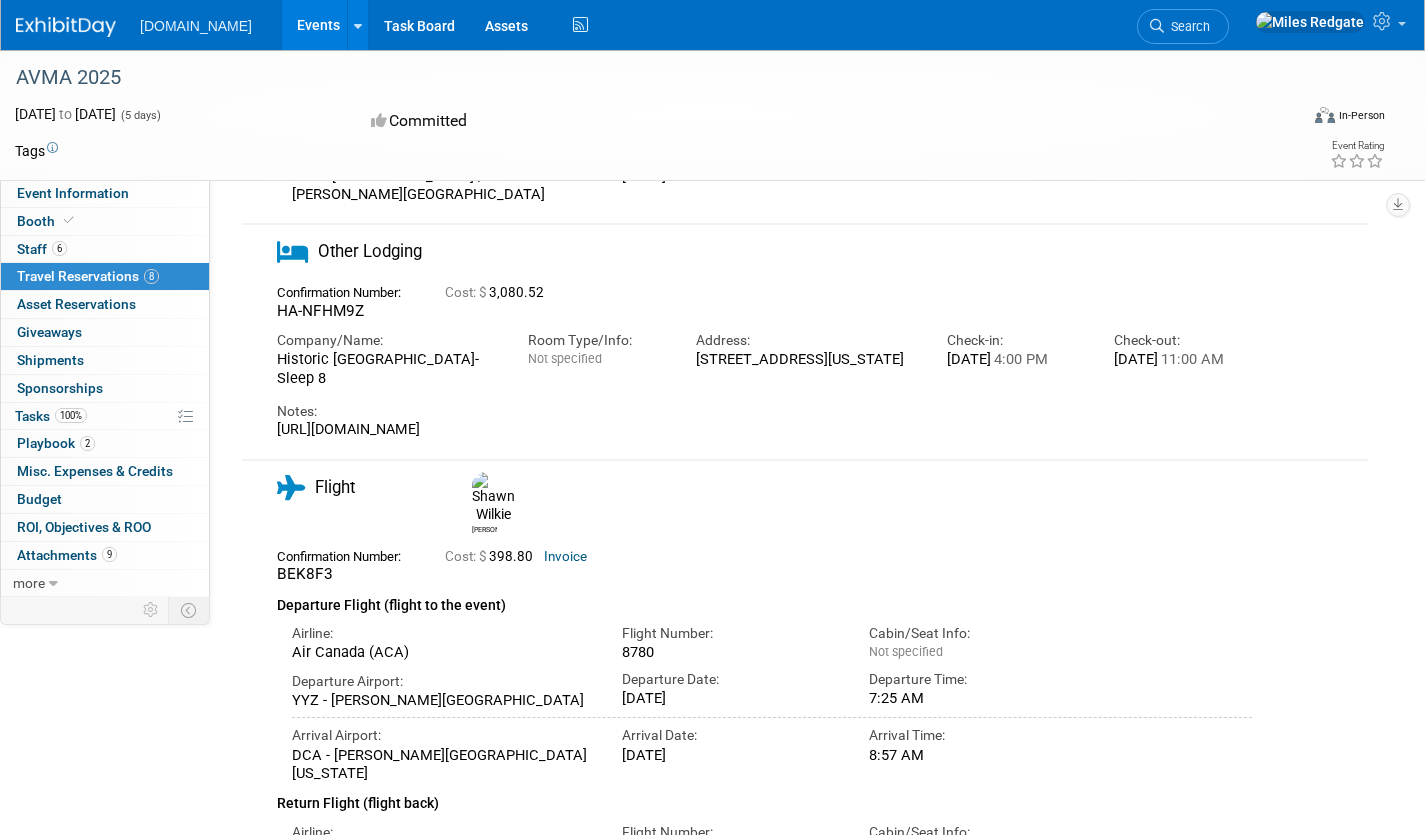 click on "Committed" at bounding box center (583, 121) 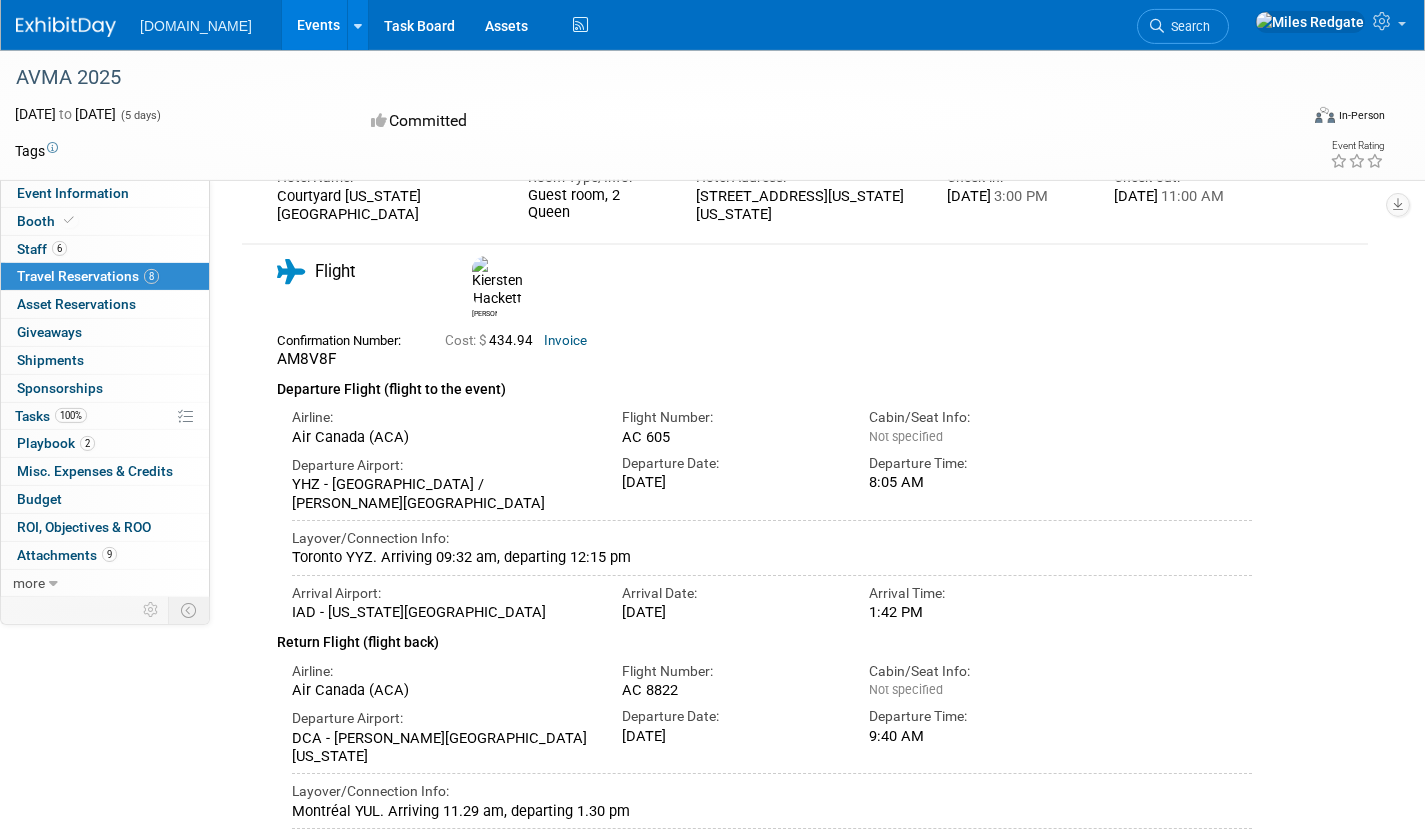 scroll, scrollTop: 1704, scrollLeft: 0, axis: vertical 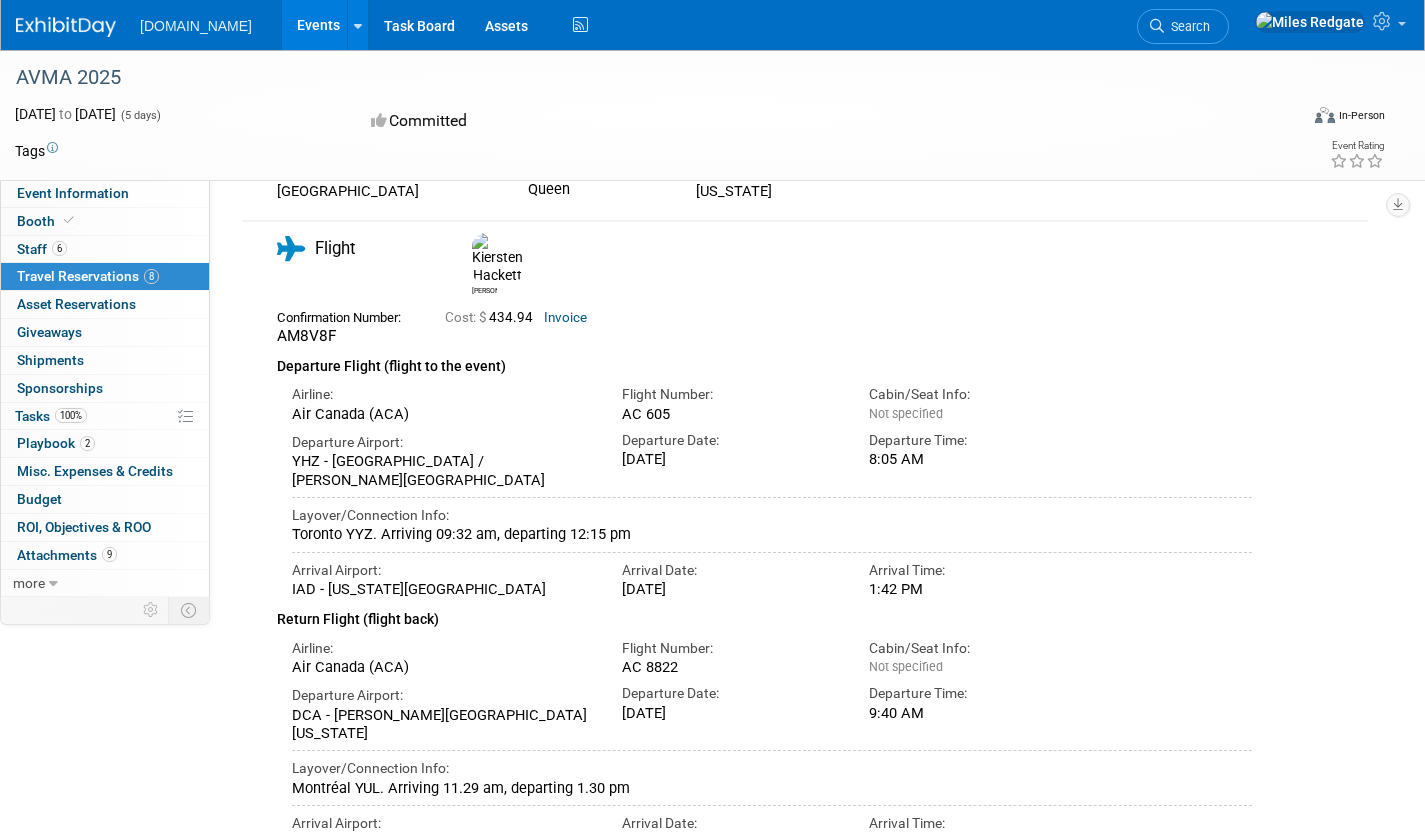 click on "Departure Date:" at bounding box center (730, 440) 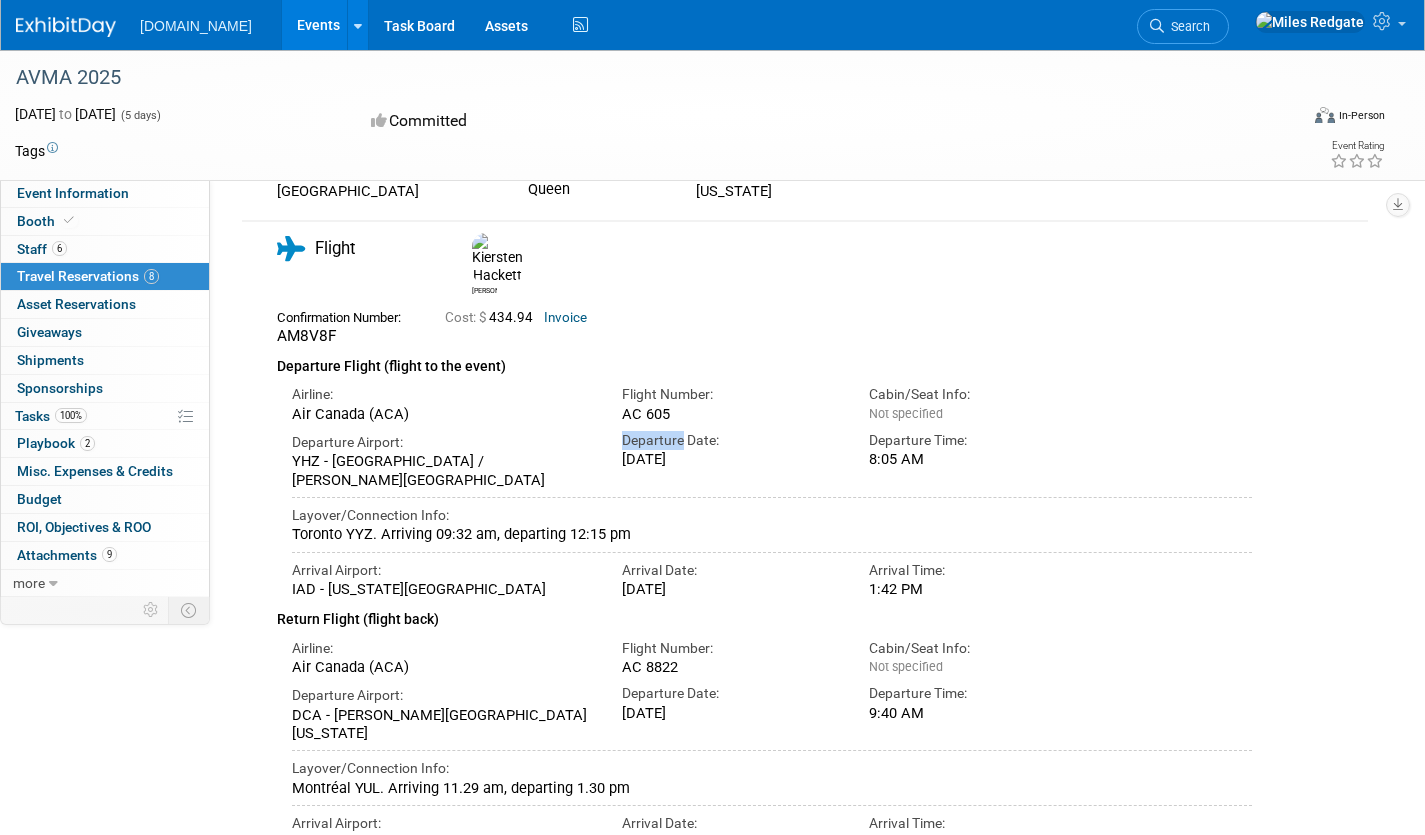 click on "Departure Date:" at bounding box center (730, 440) 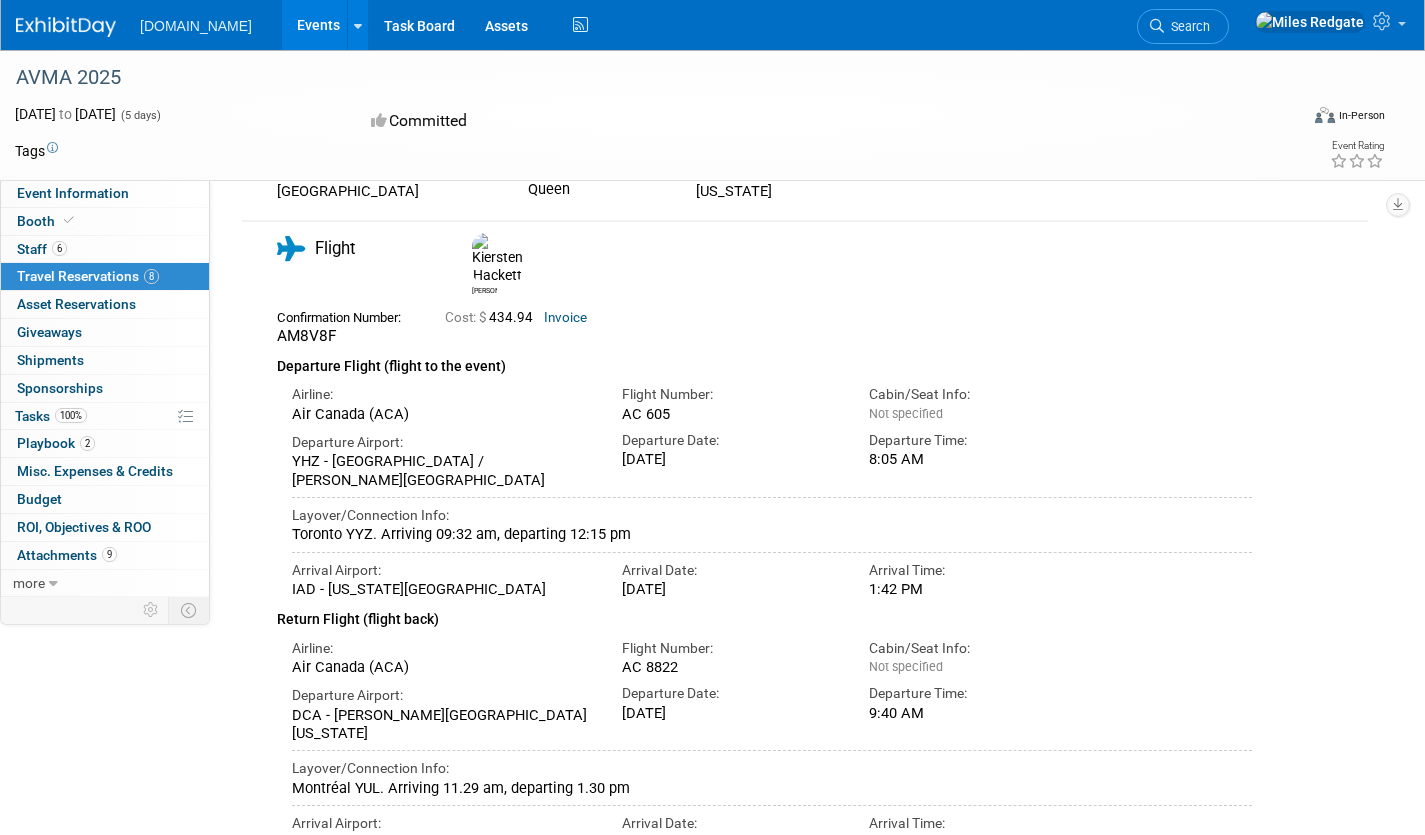 click on "Flight Number:" at bounding box center (730, 394) 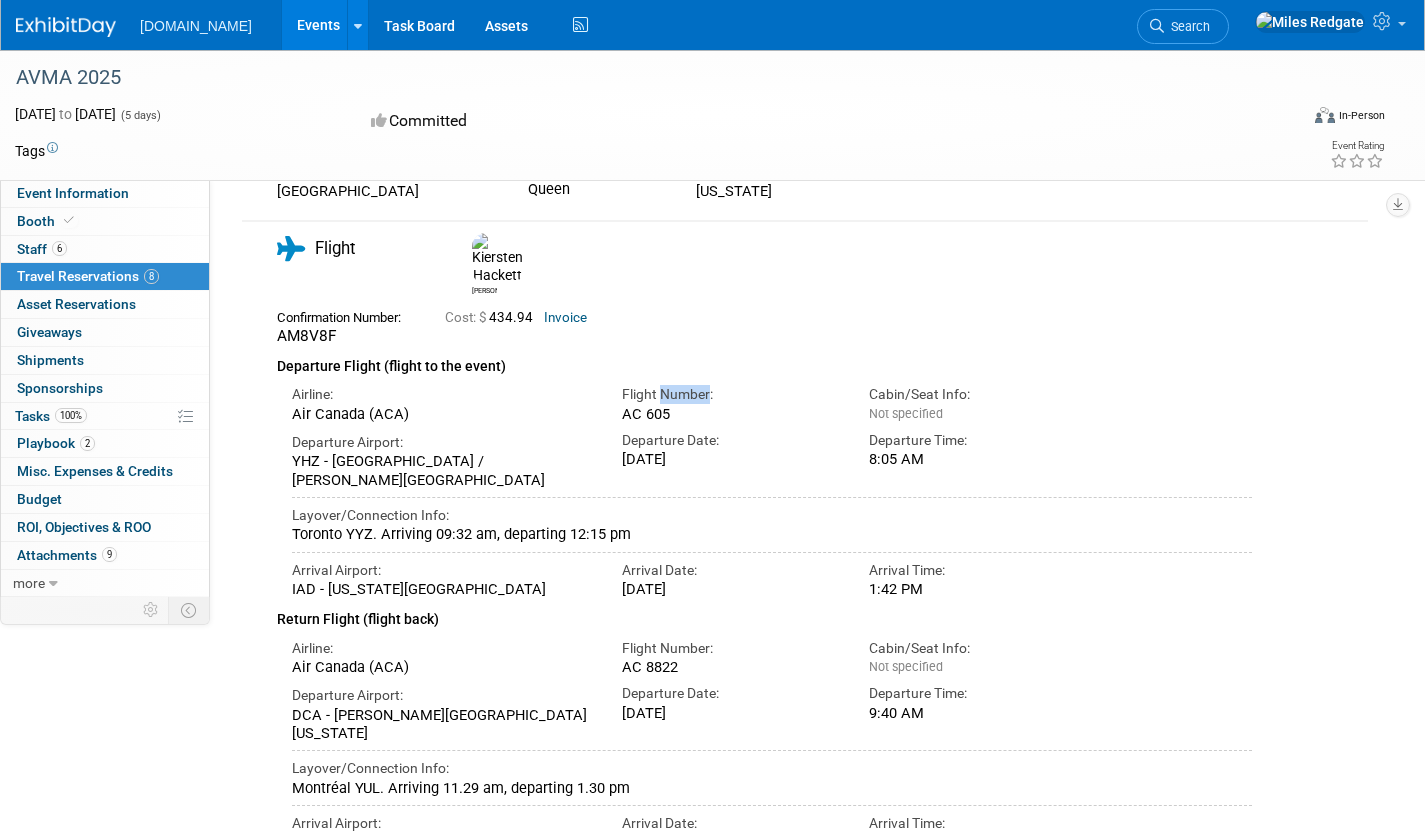 click on "Flight Number:" at bounding box center (730, 394) 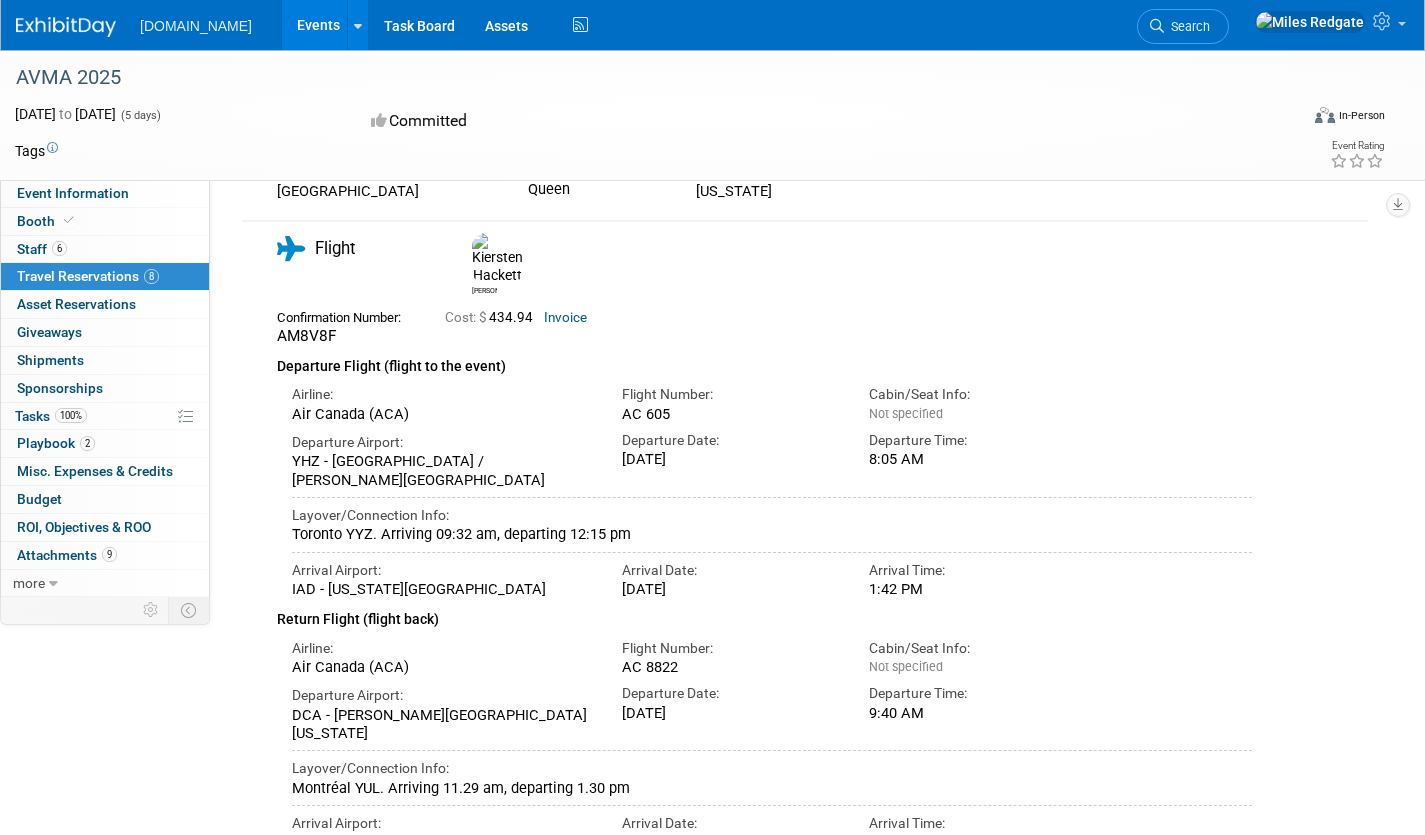 click on "Flight Number:" at bounding box center [730, 394] 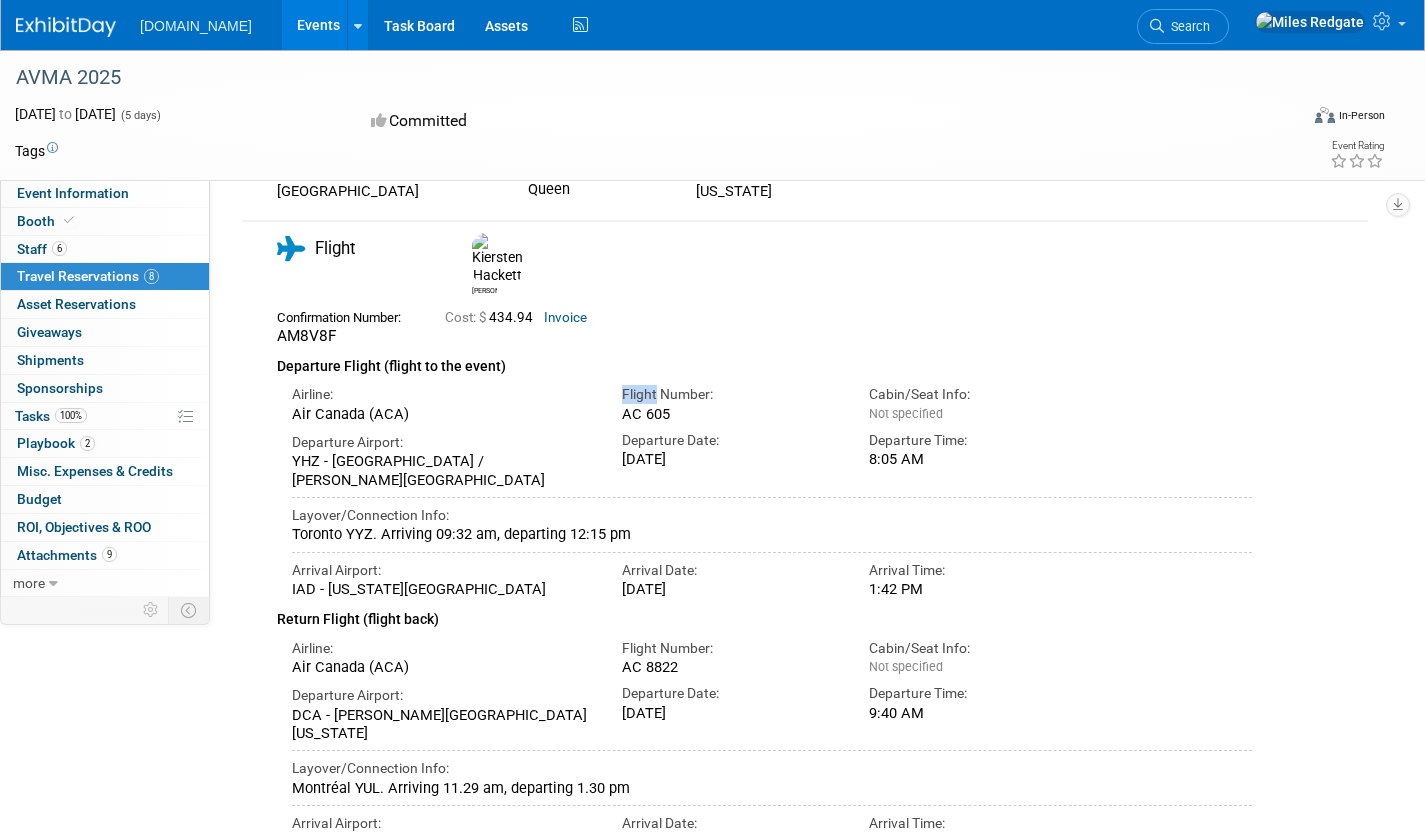 click on "Flight Number:" at bounding box center (730, 394) 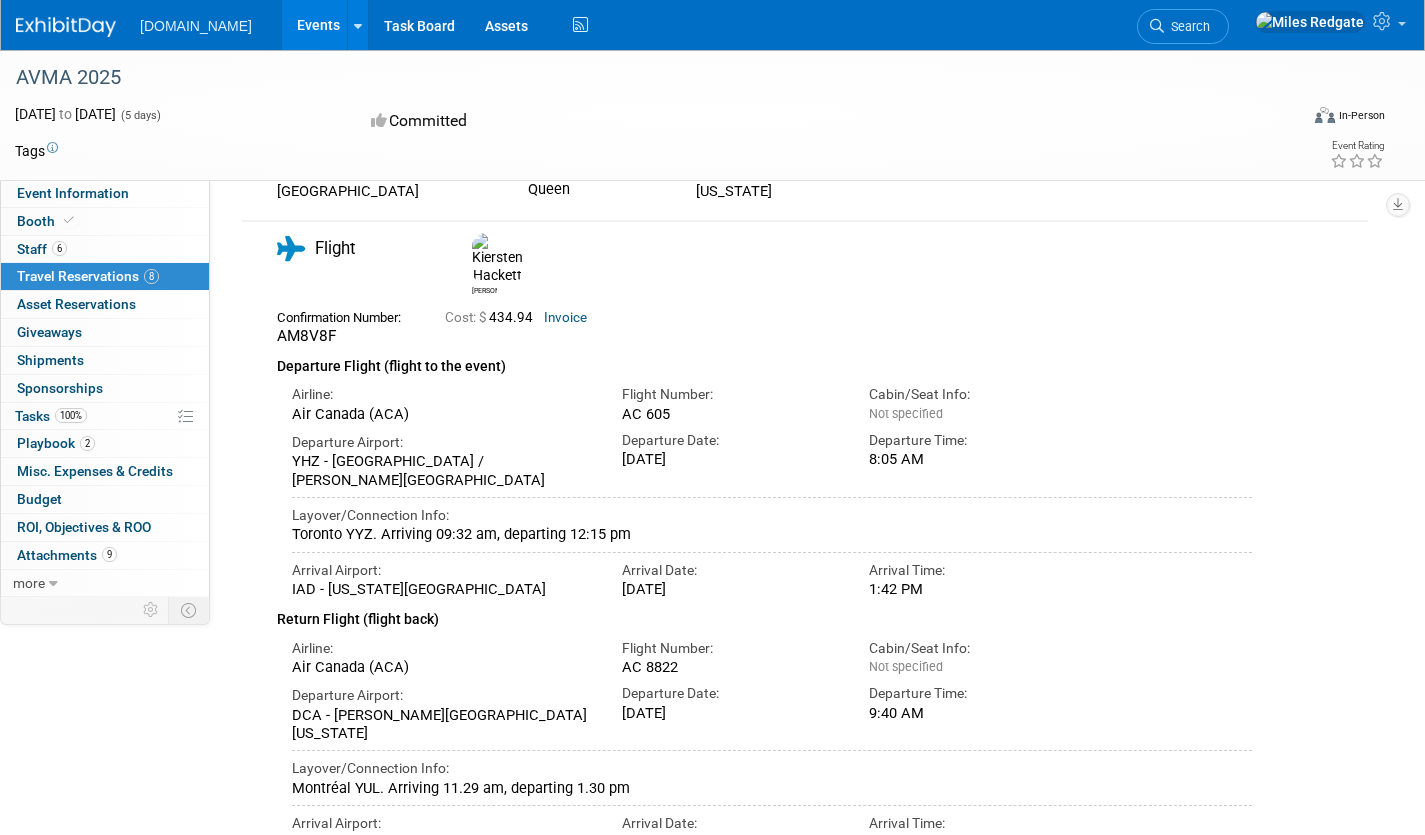 click on "AC 605" at bounding box center (730, 414) 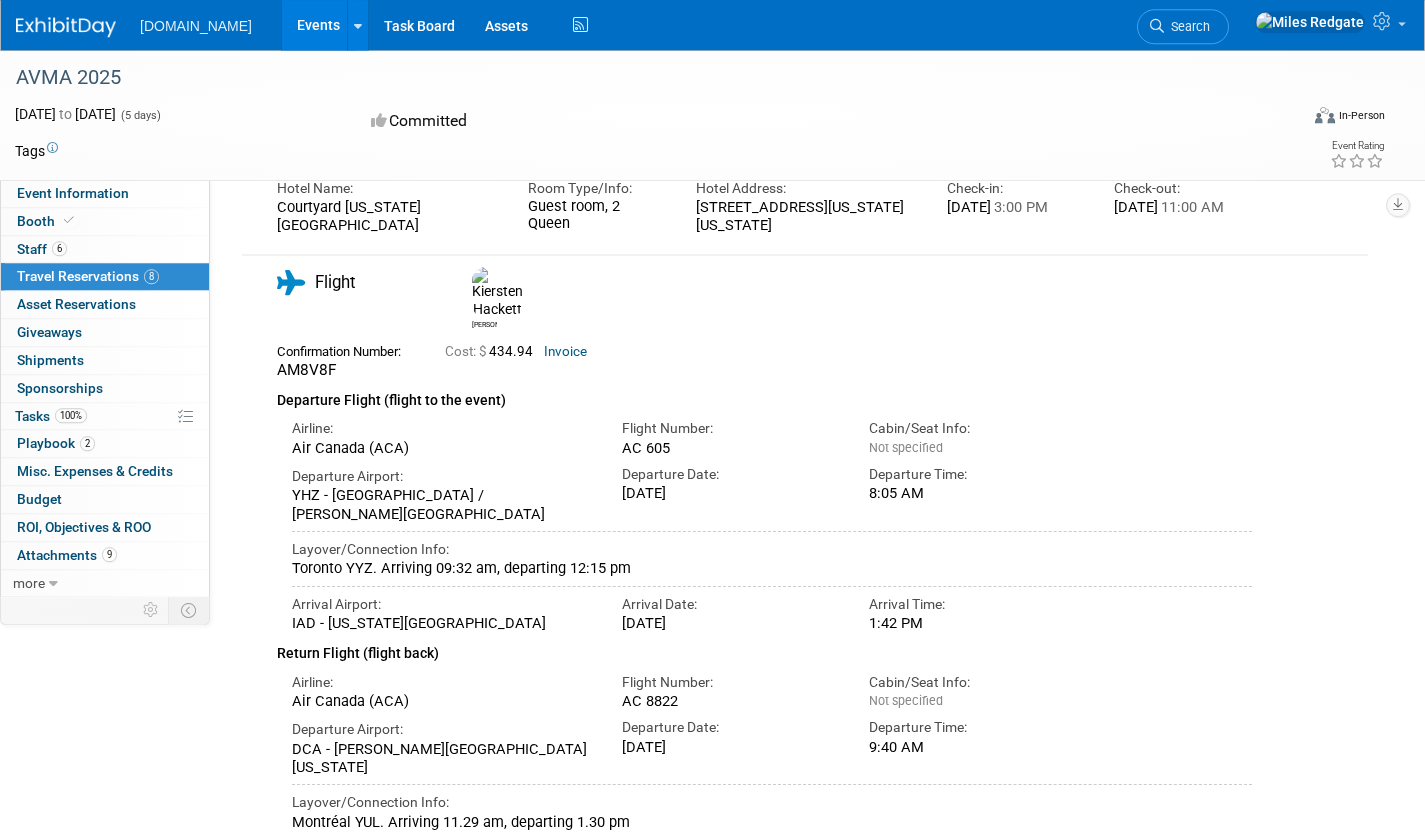 scroll, scrollTop: 1560, scrollLeft: 0, axis: vertical 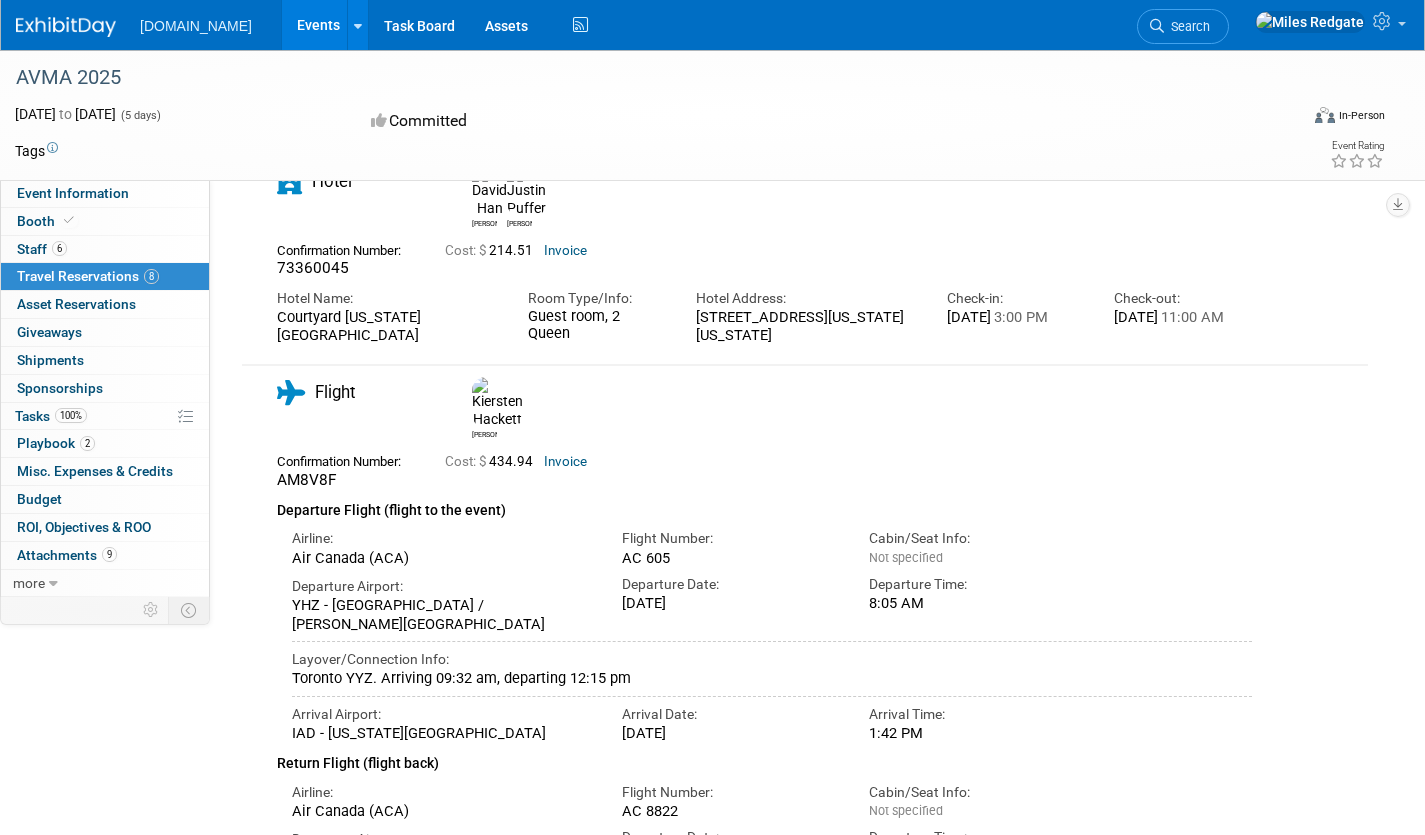 click on "Cost: $  434.94
Invoice" at bounding box center (806, 459) 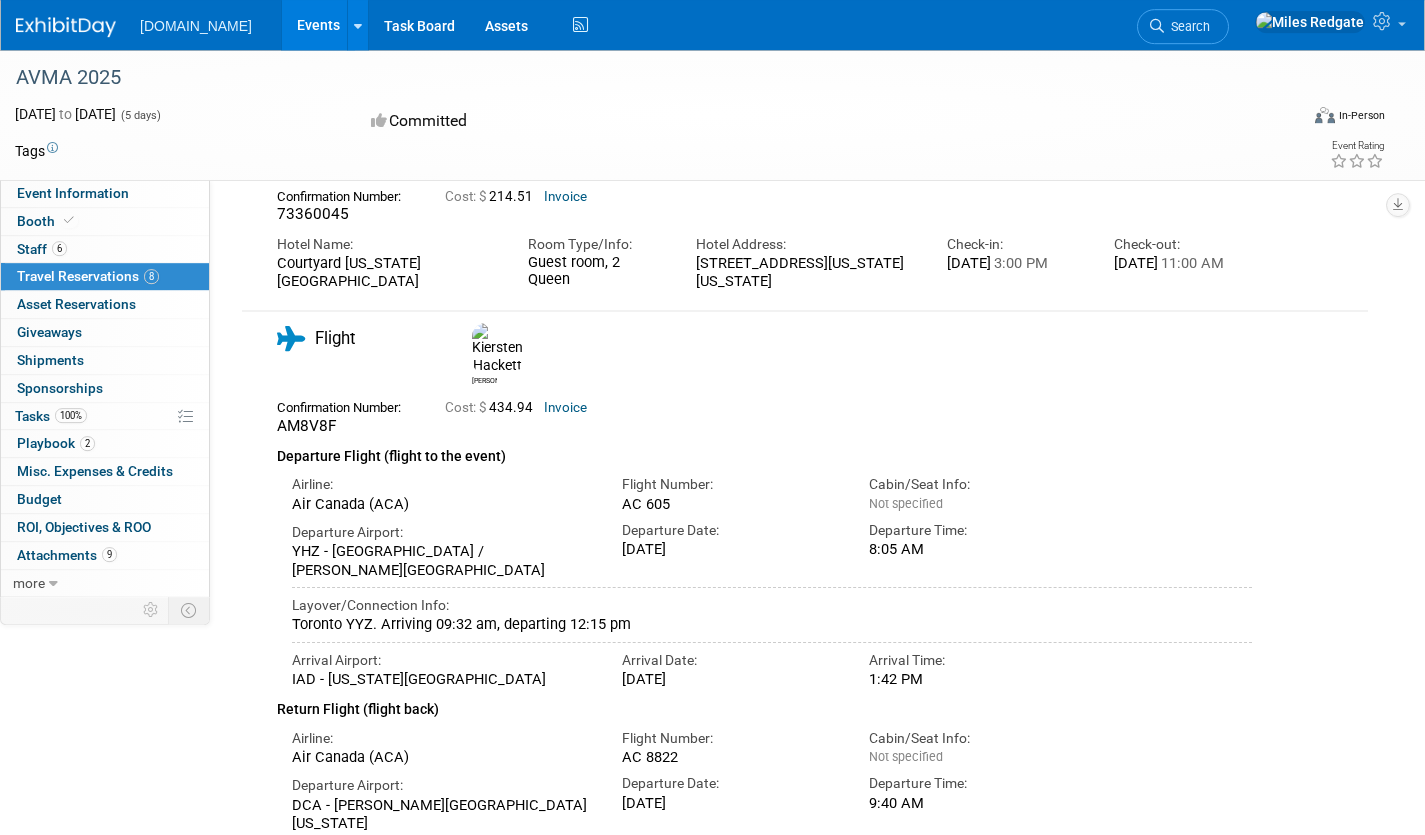 scroll, scrollTop: 1672, scrollLeft: 0, axis: vertical 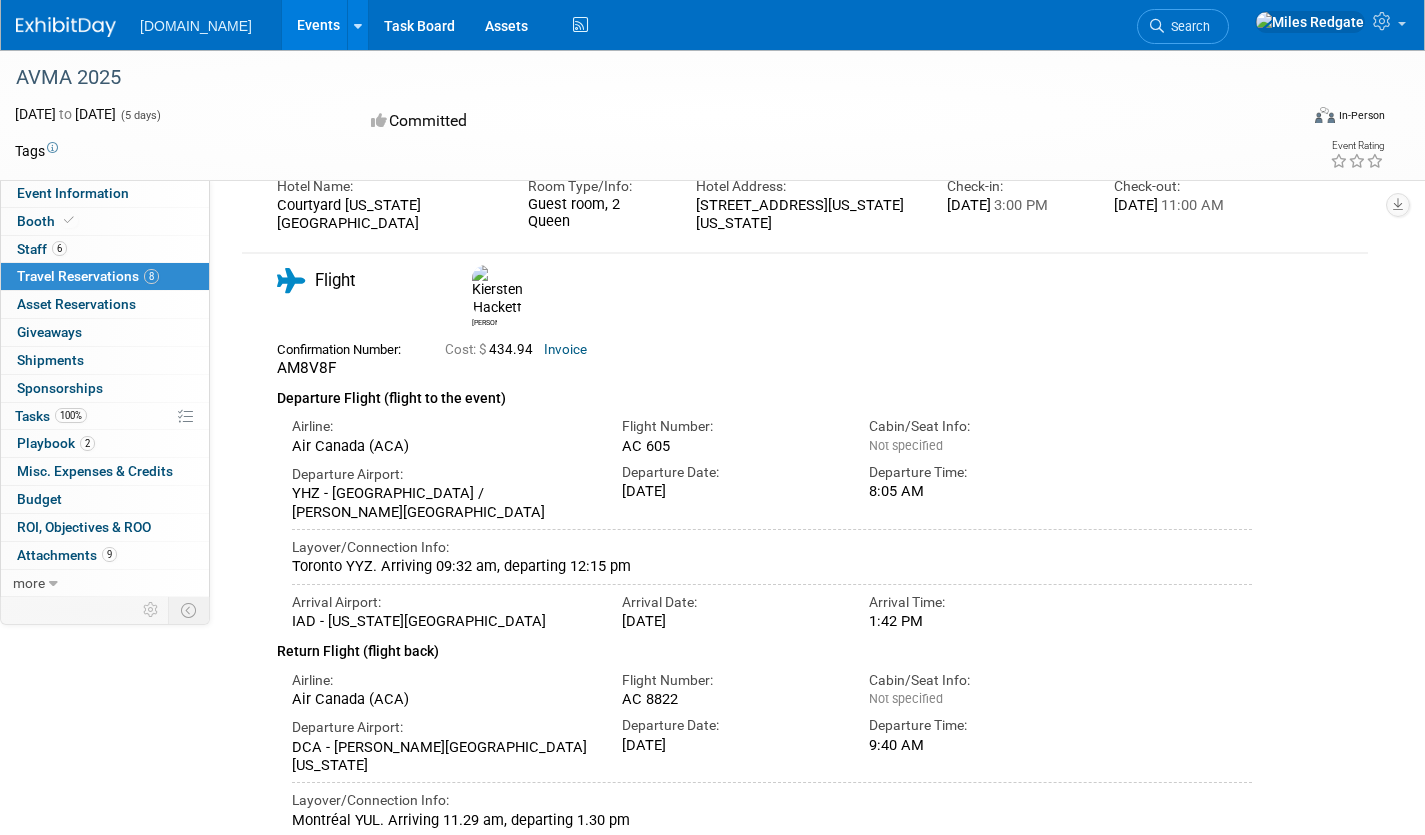 click on "Flight Number:
AC 605" at bounding box center (730, 432) 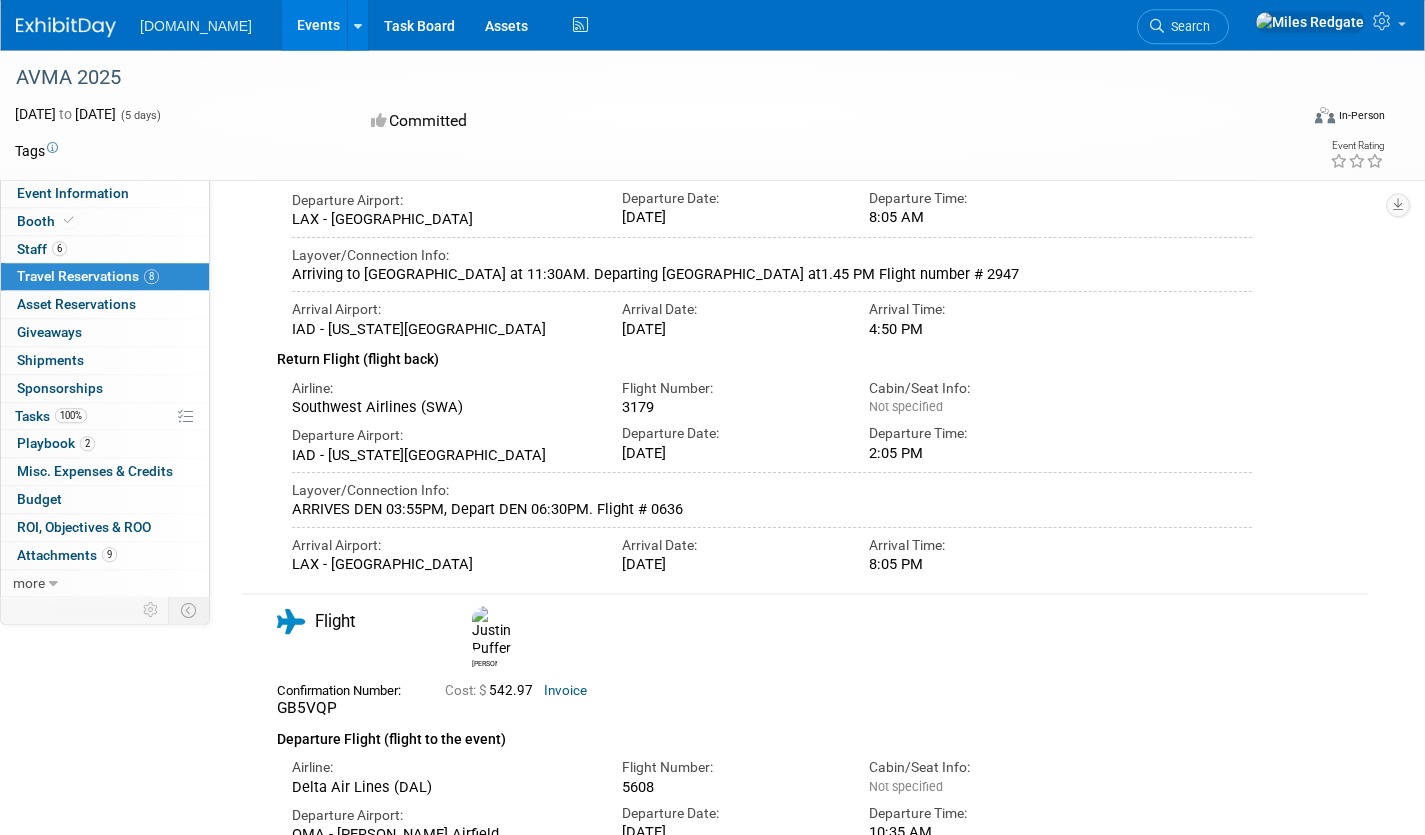 scroll, scrollTop: 3112, scrollLeft: 0, axis: vertical 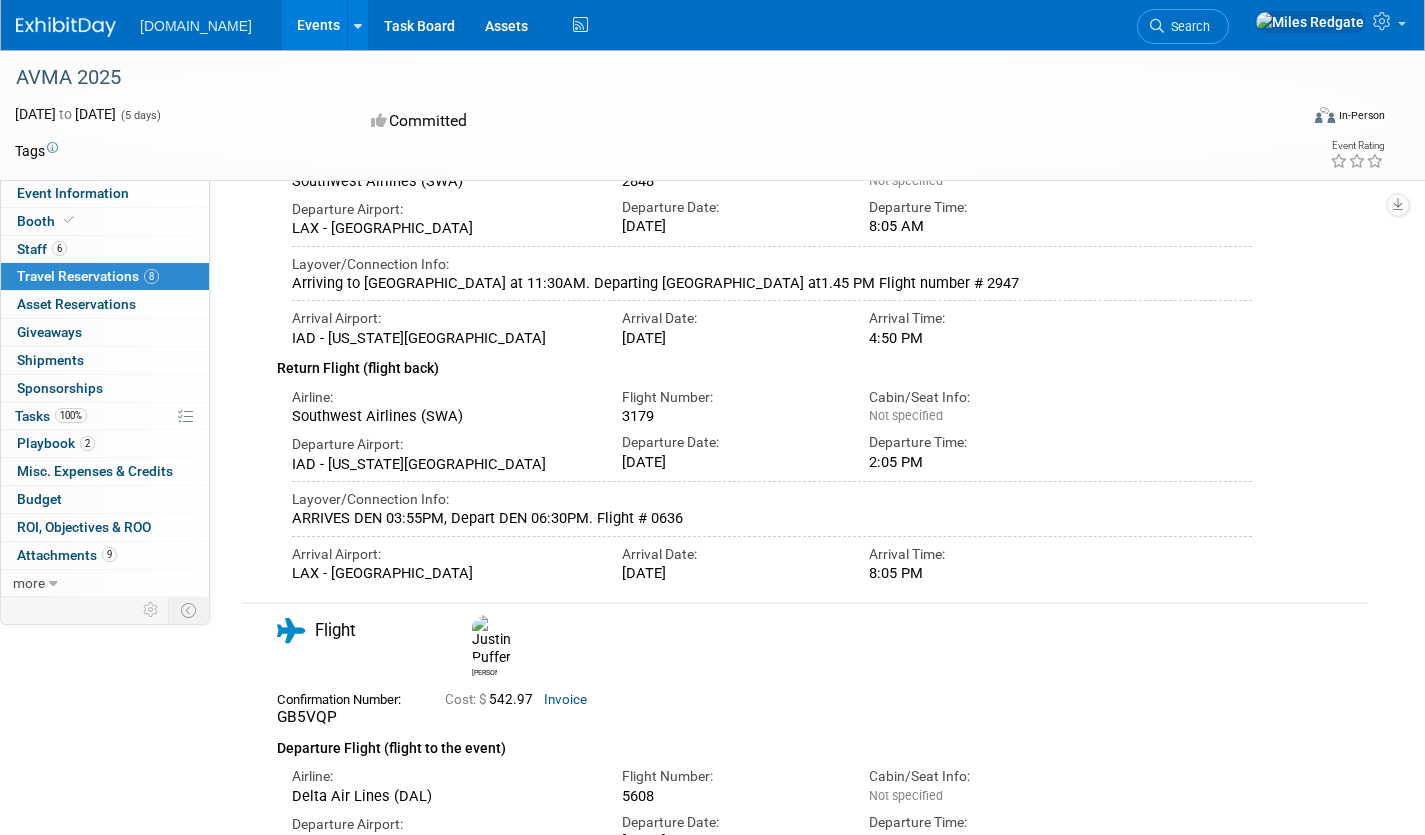 click on "Cost: $  542.97
Invoice" at bounding box center (806, 697) 